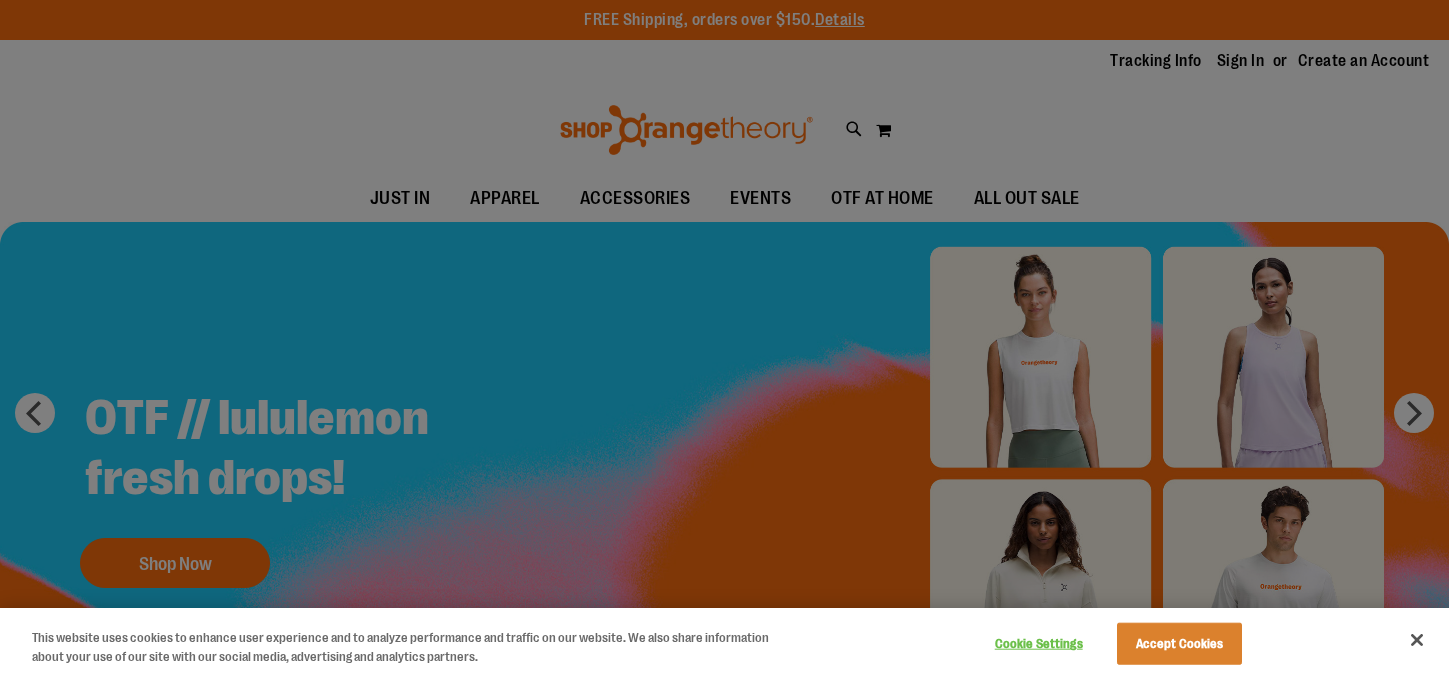 scroll, scrollTop: 0, scrollLeft: 0, axis: both 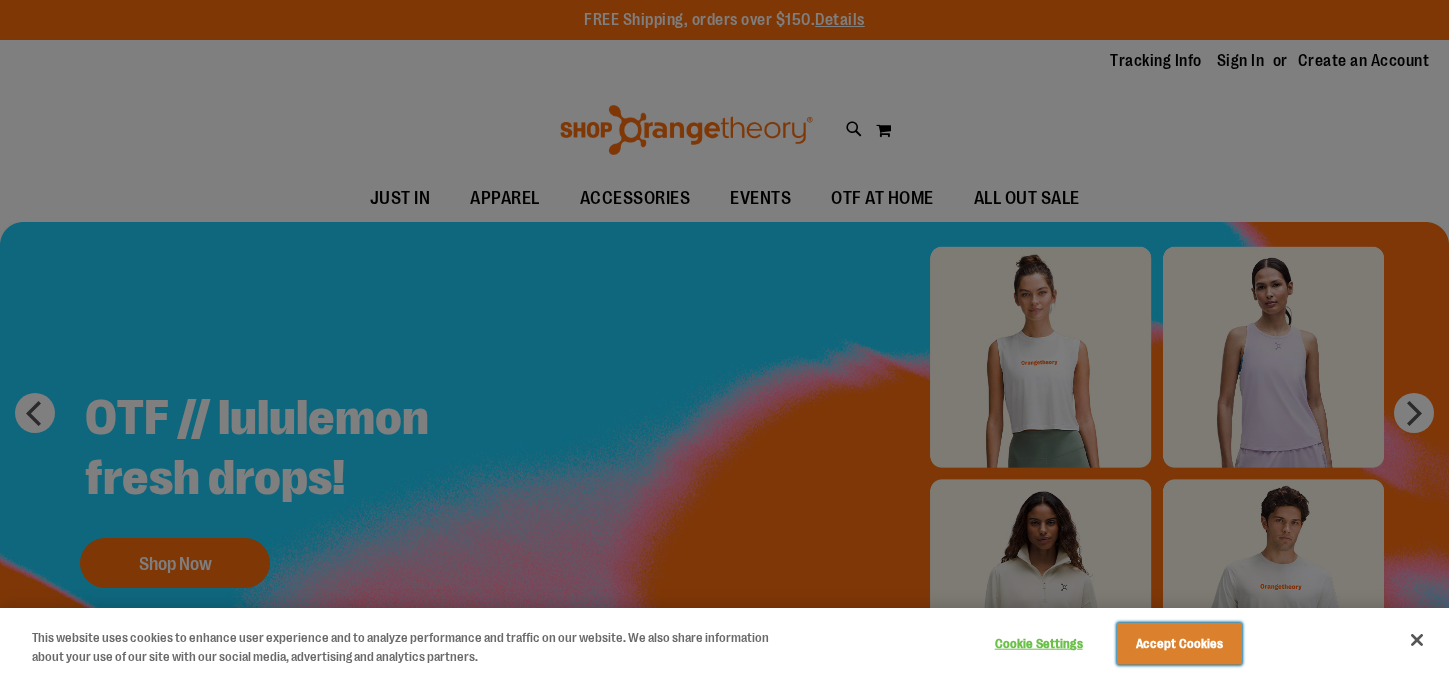 click on "Accept Cookies" at bounding box center (1179, 644) 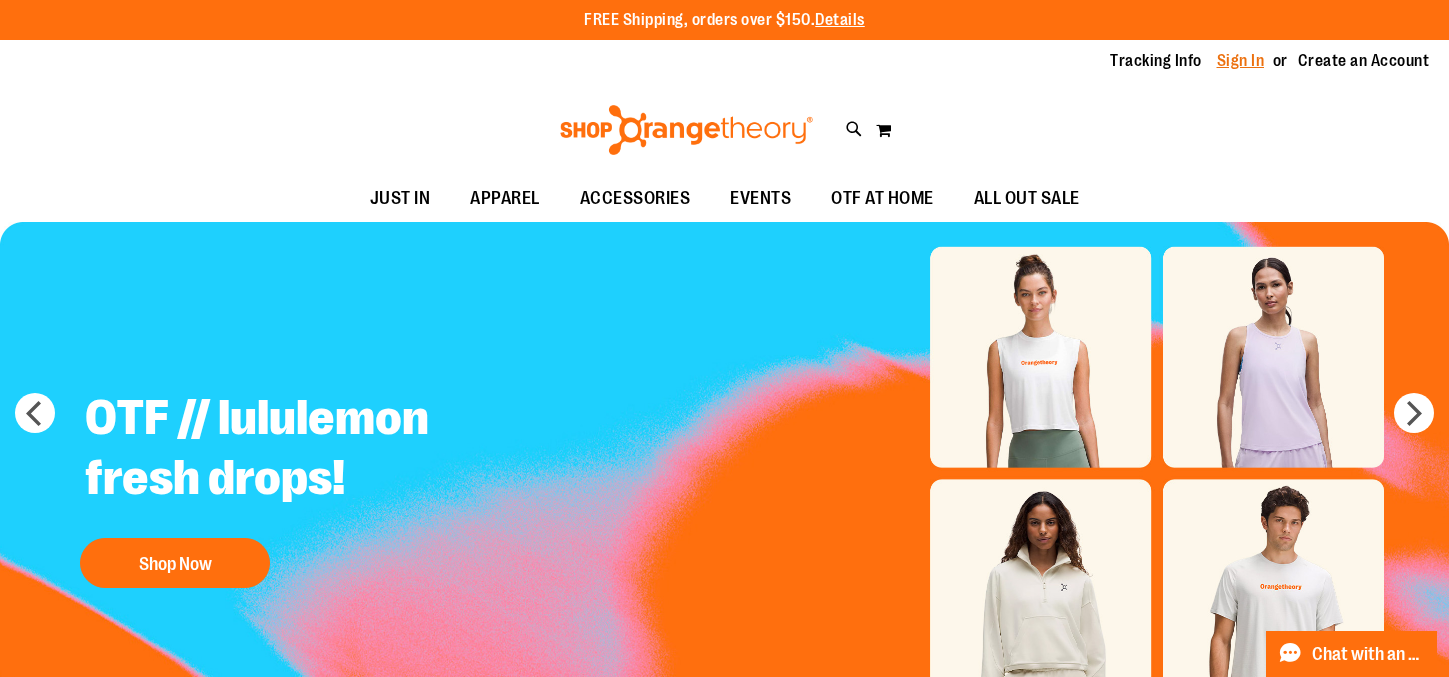click on "Sign In" at bounding box center (1241, 61) 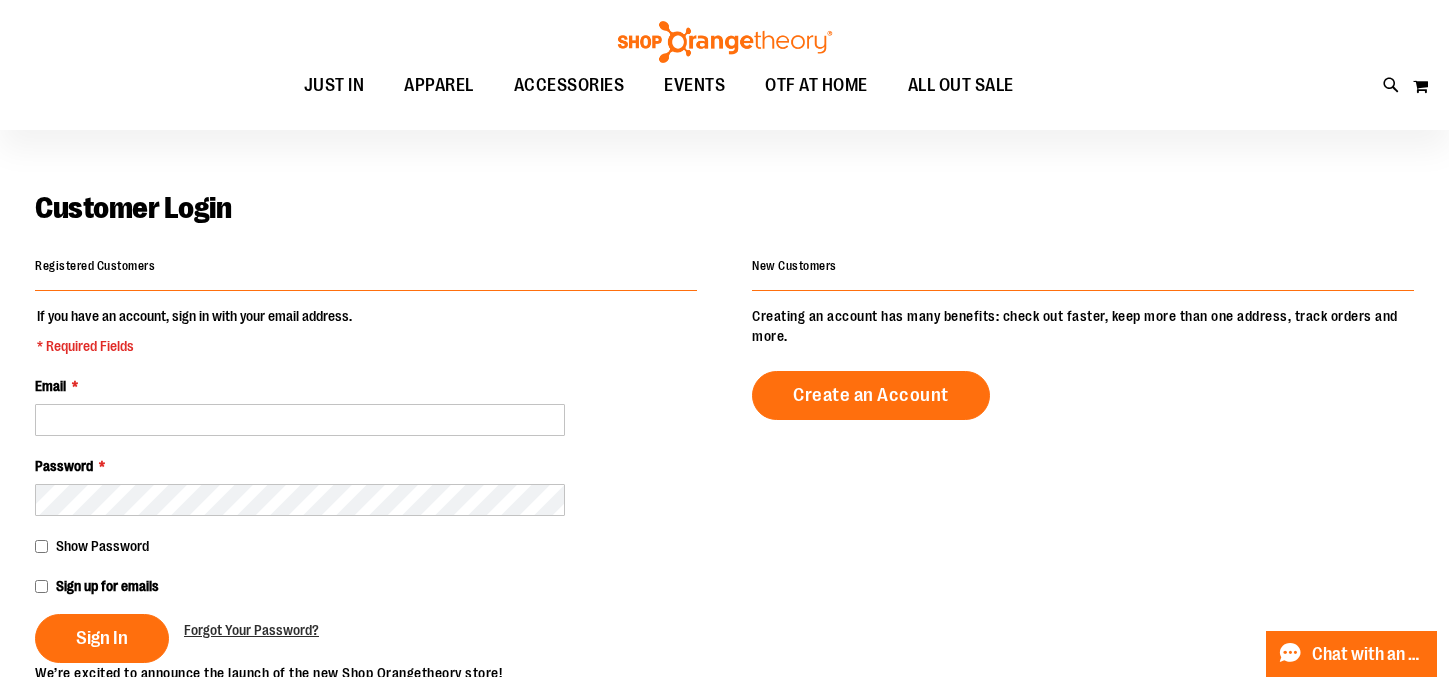 scroll, scrollTop: 62, scrollLeft: 0, axis: vertical 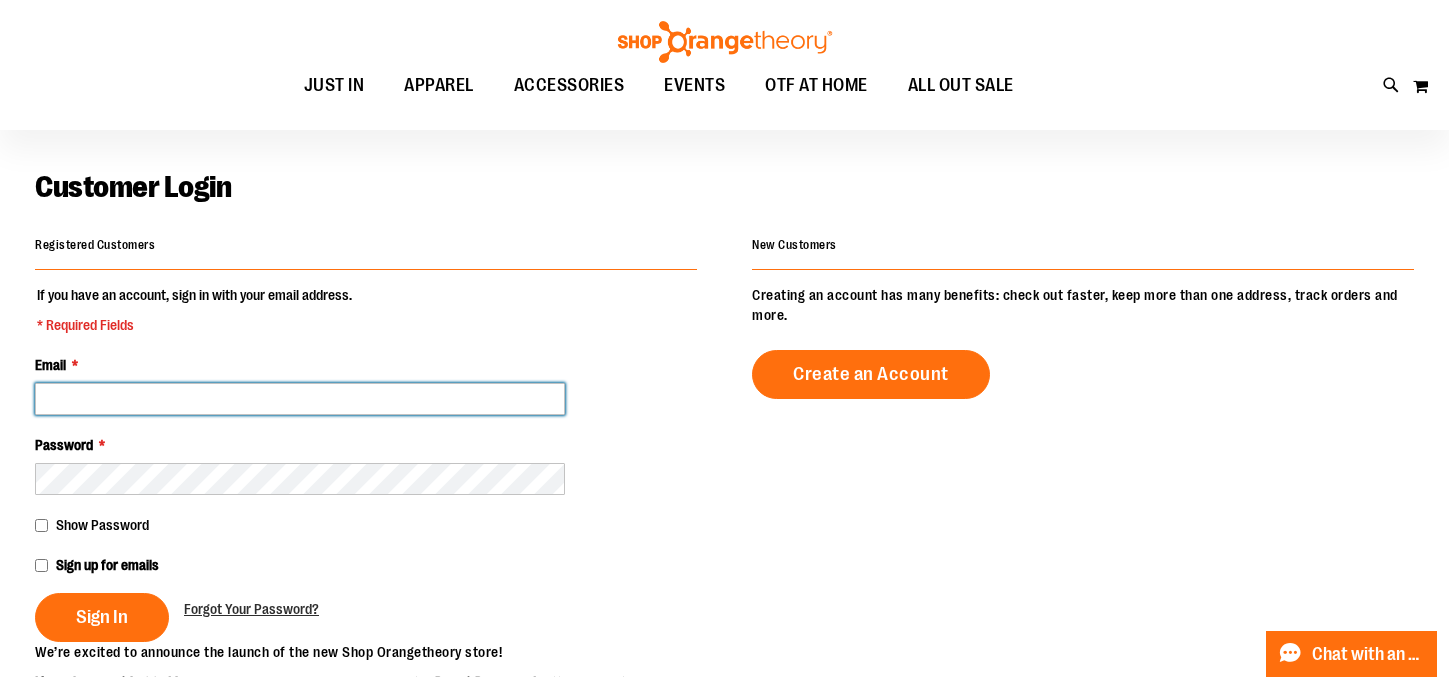 type on "**********" 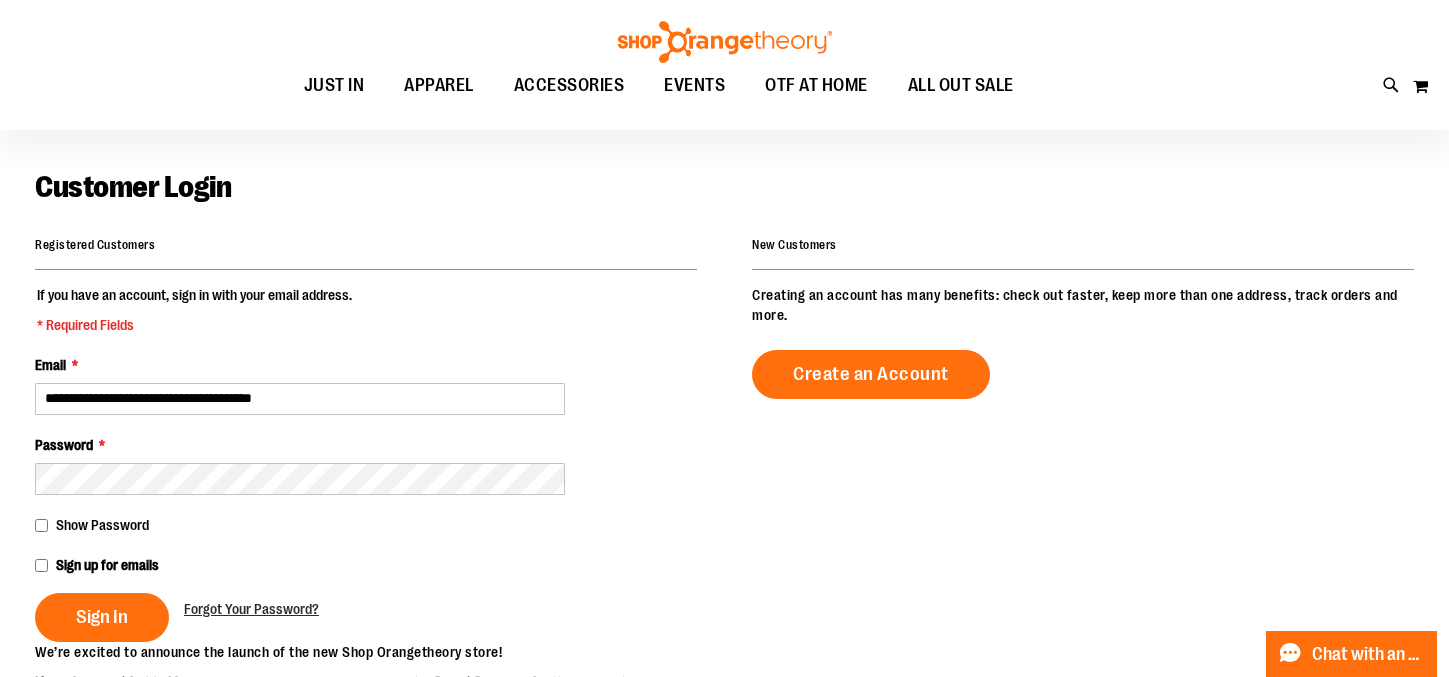 type on "**********" 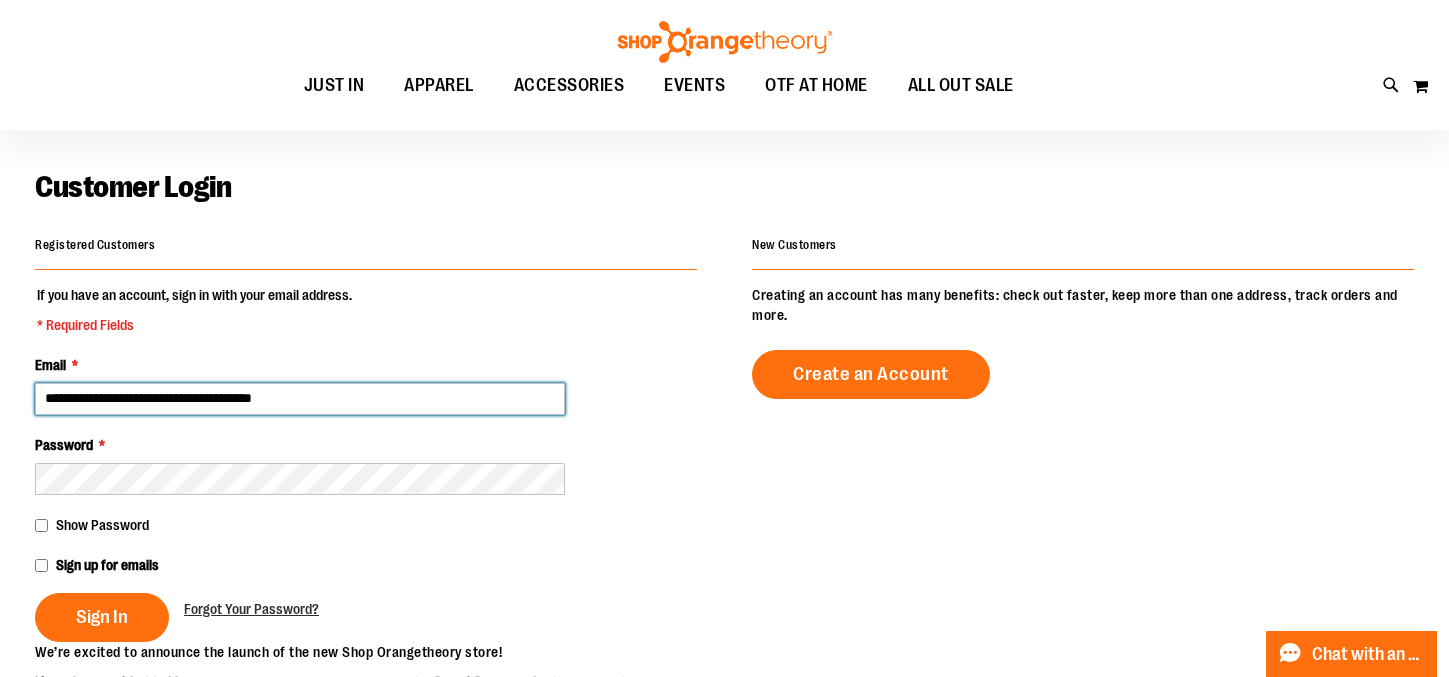 click on "**********" at bounding box center (300, 399) 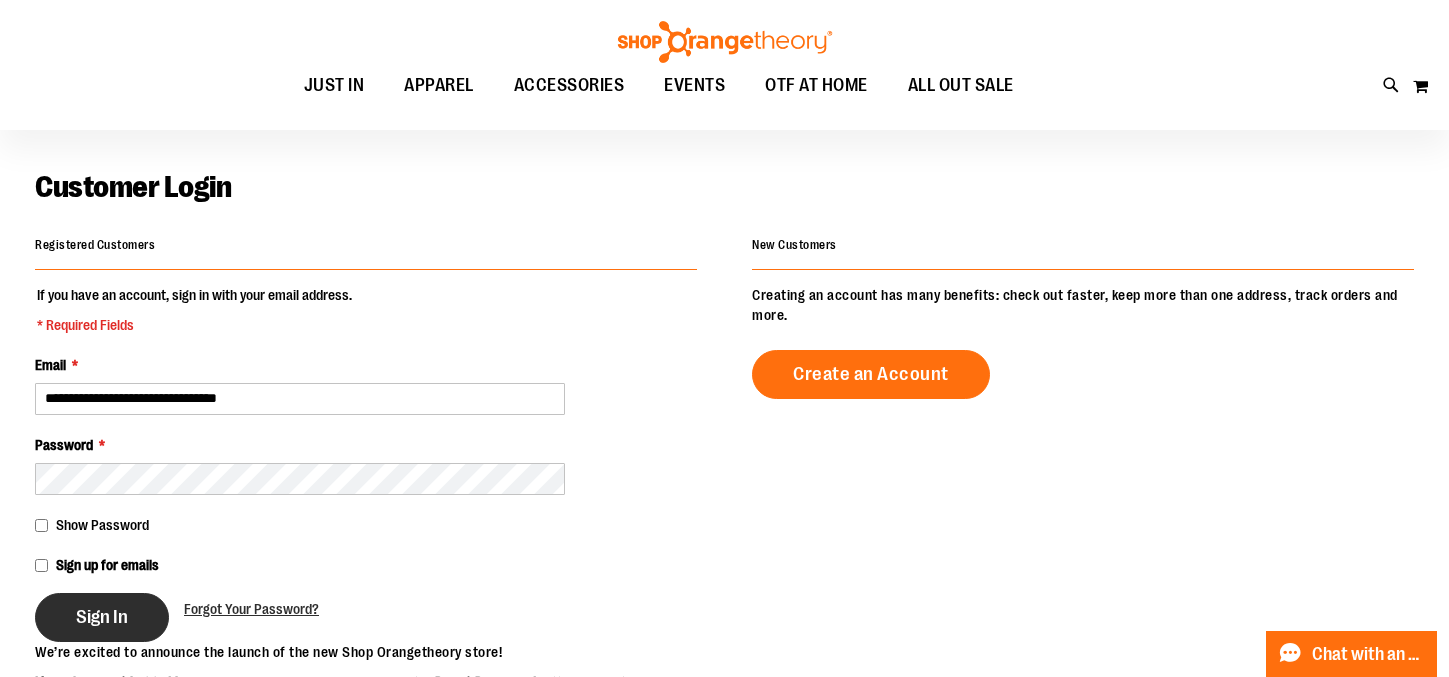 click on "Sign In" at bounding box center (102, 617) 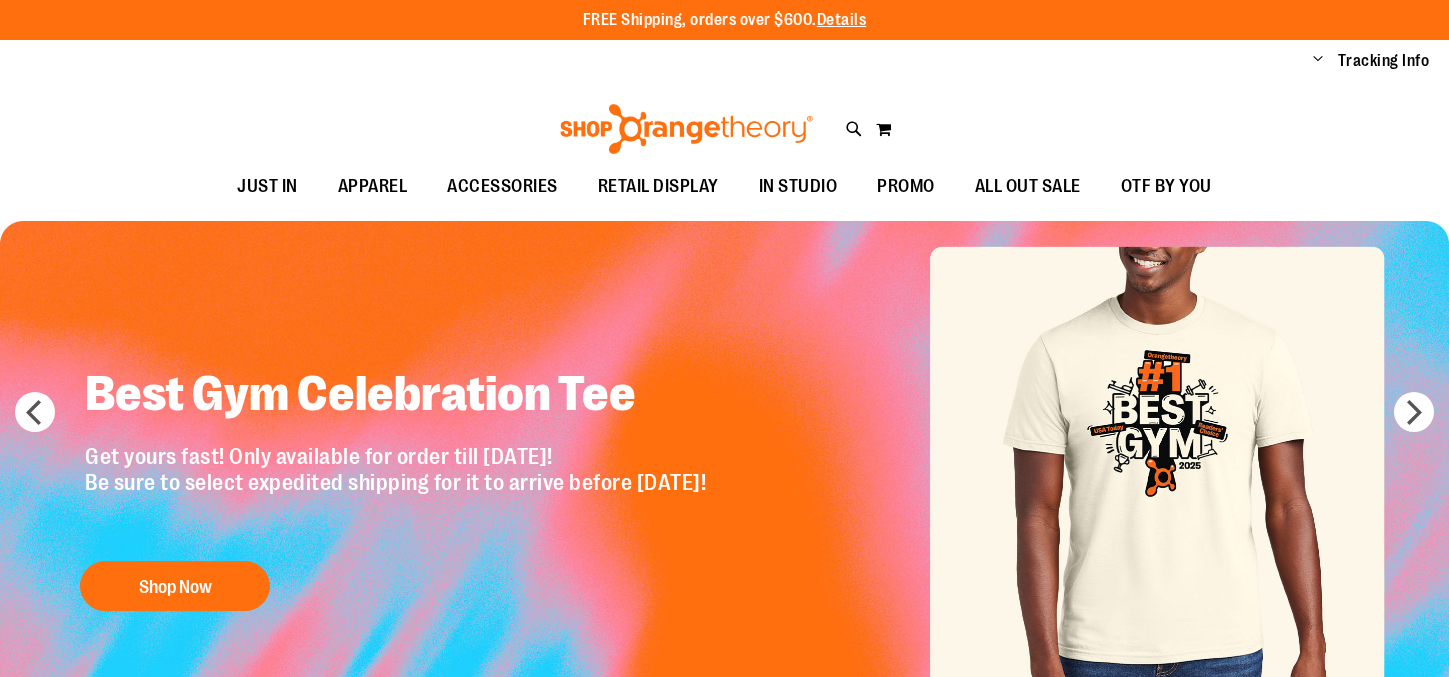 scroll, scrollTop: 0, scrollLeft: 0, axis: both 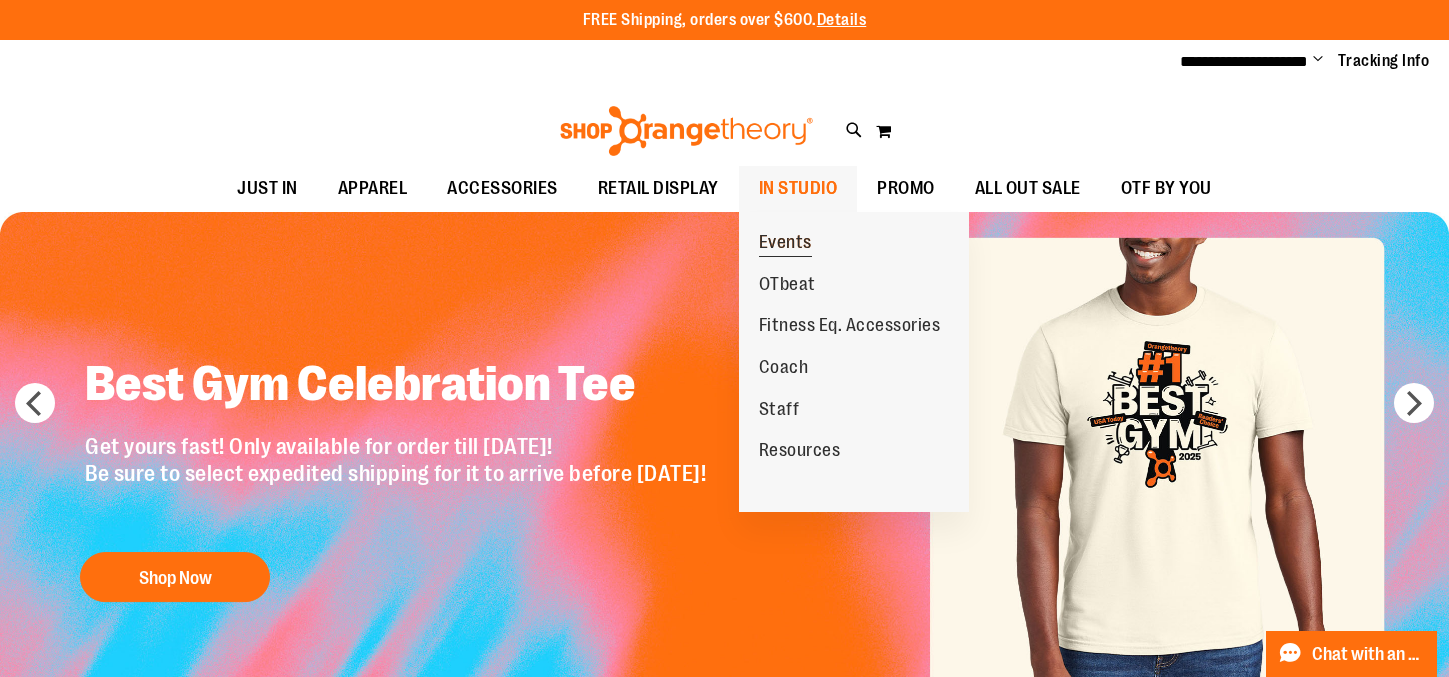 type on "**********" 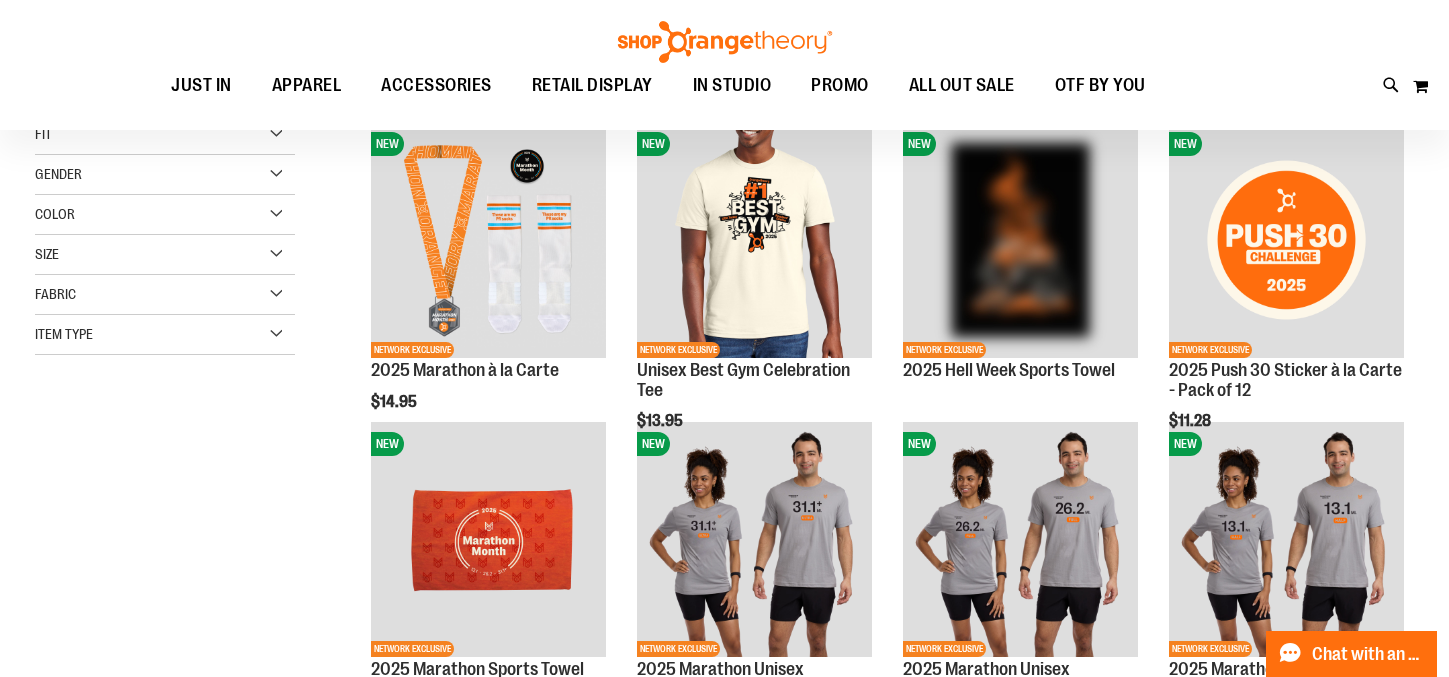 scroll, scrollTop: 281, scrollLeft: 0, axis: vertical 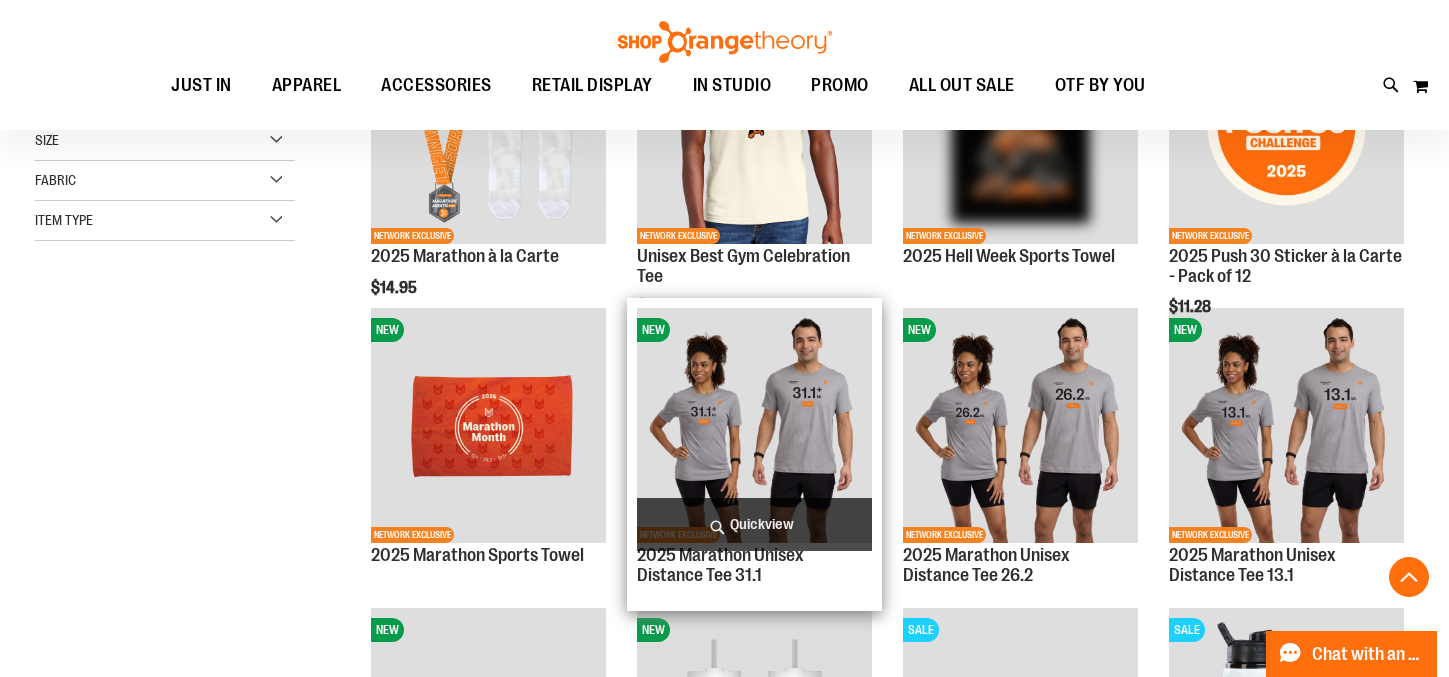 type on "**********" 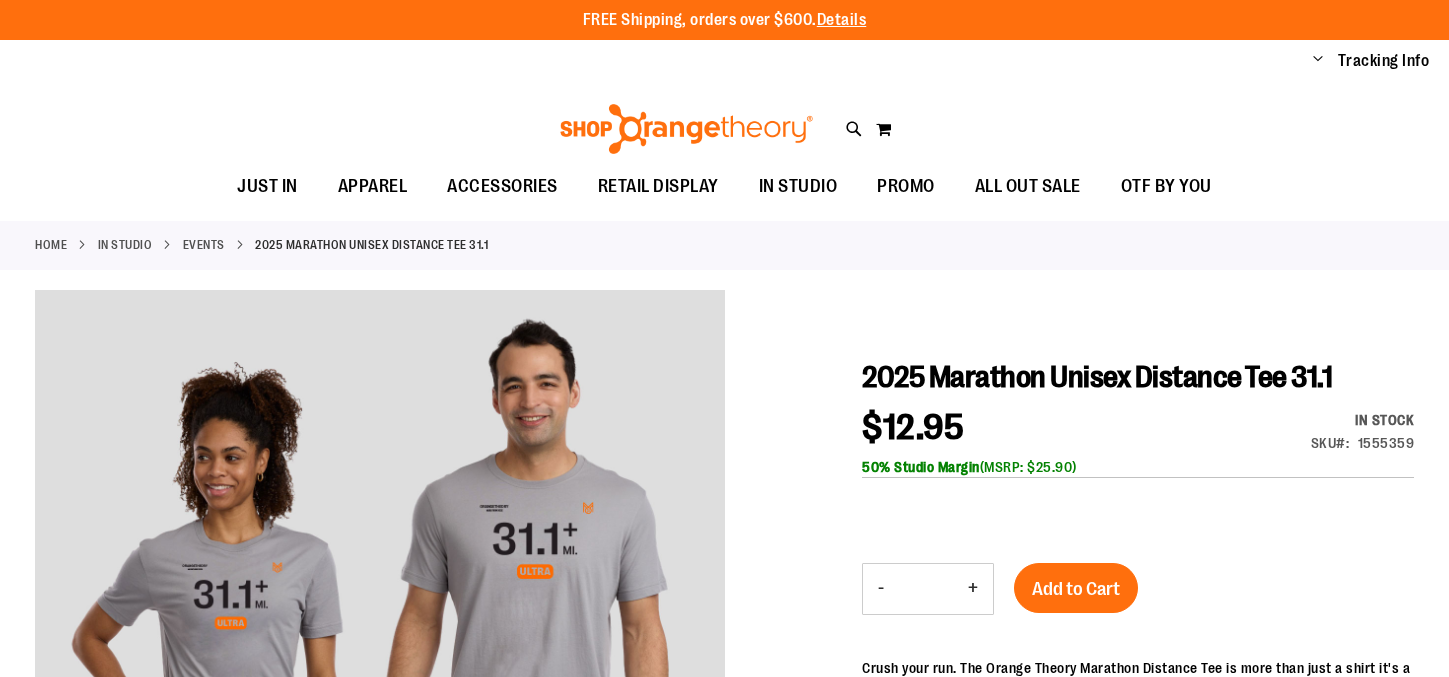 scroll, scrollTop: 0, scrollLeft: 0, axis: both 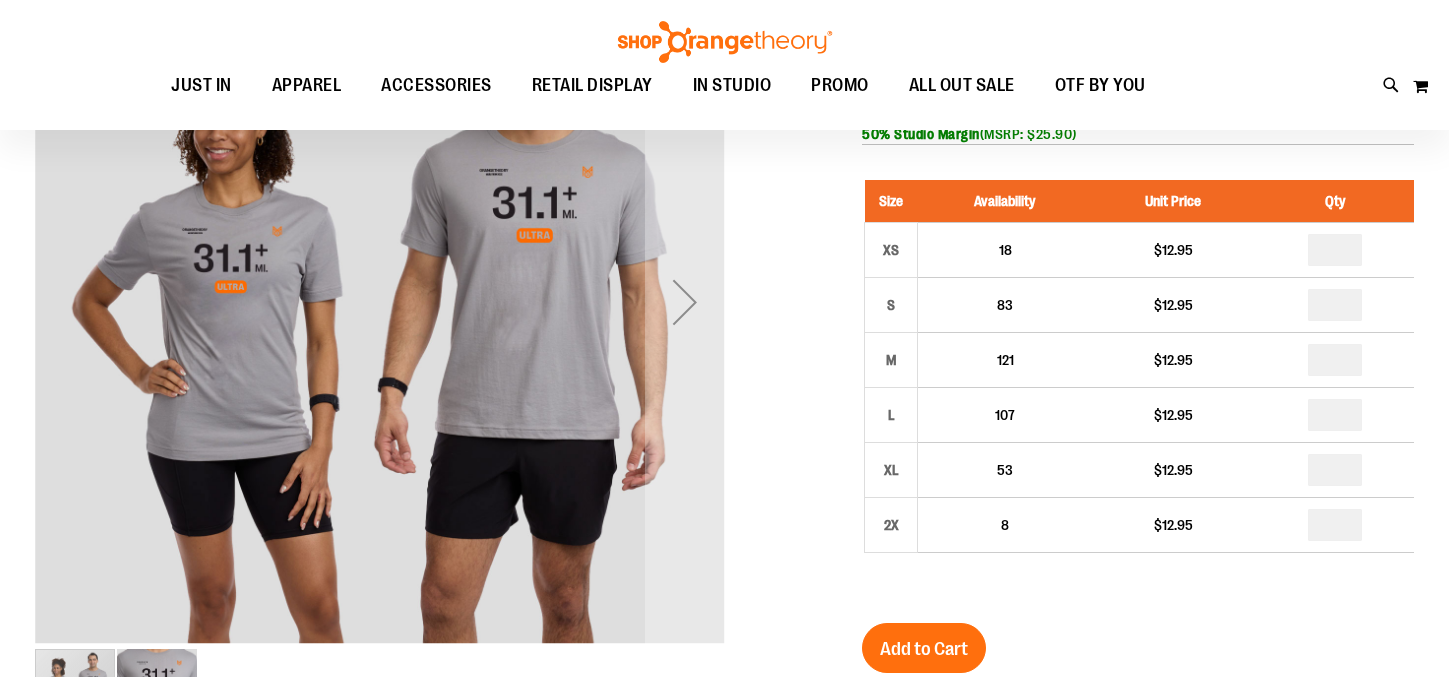 type on "**********" 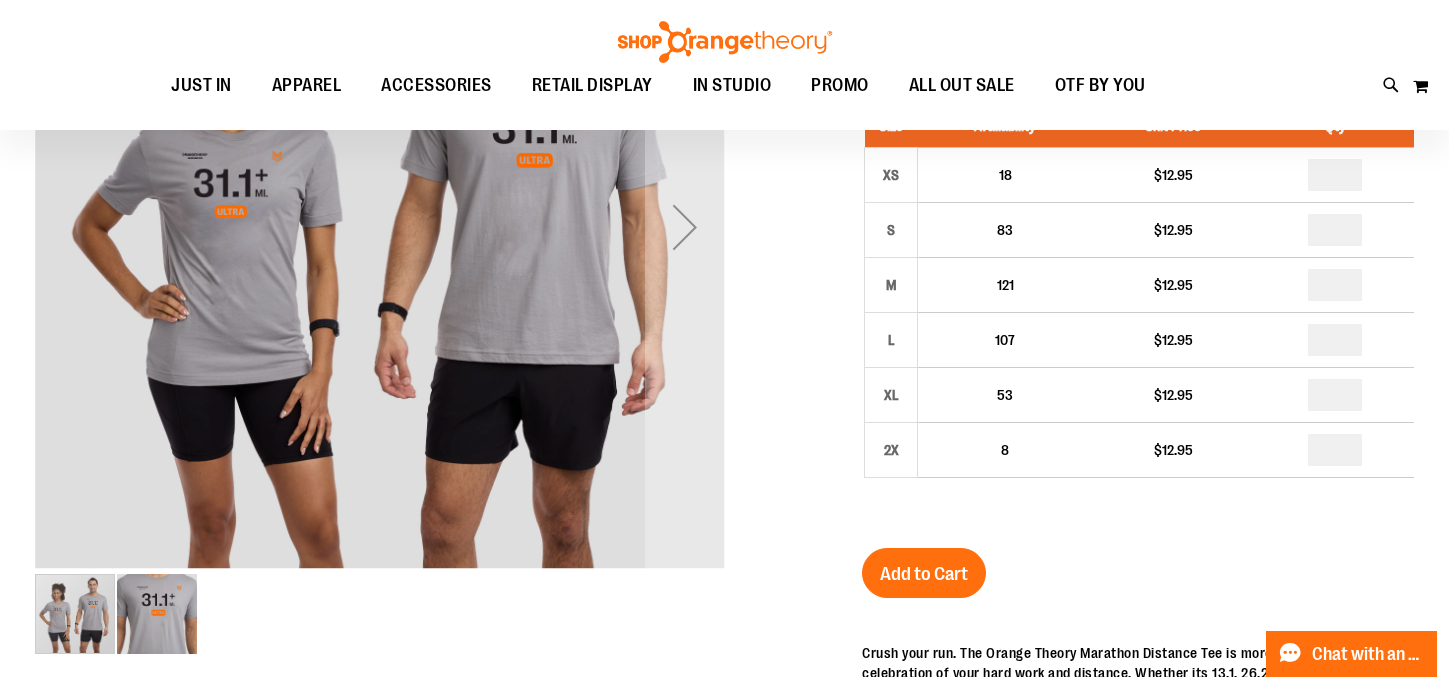scroll, scrollTop: 0, scrollLeft: 0, axis: both 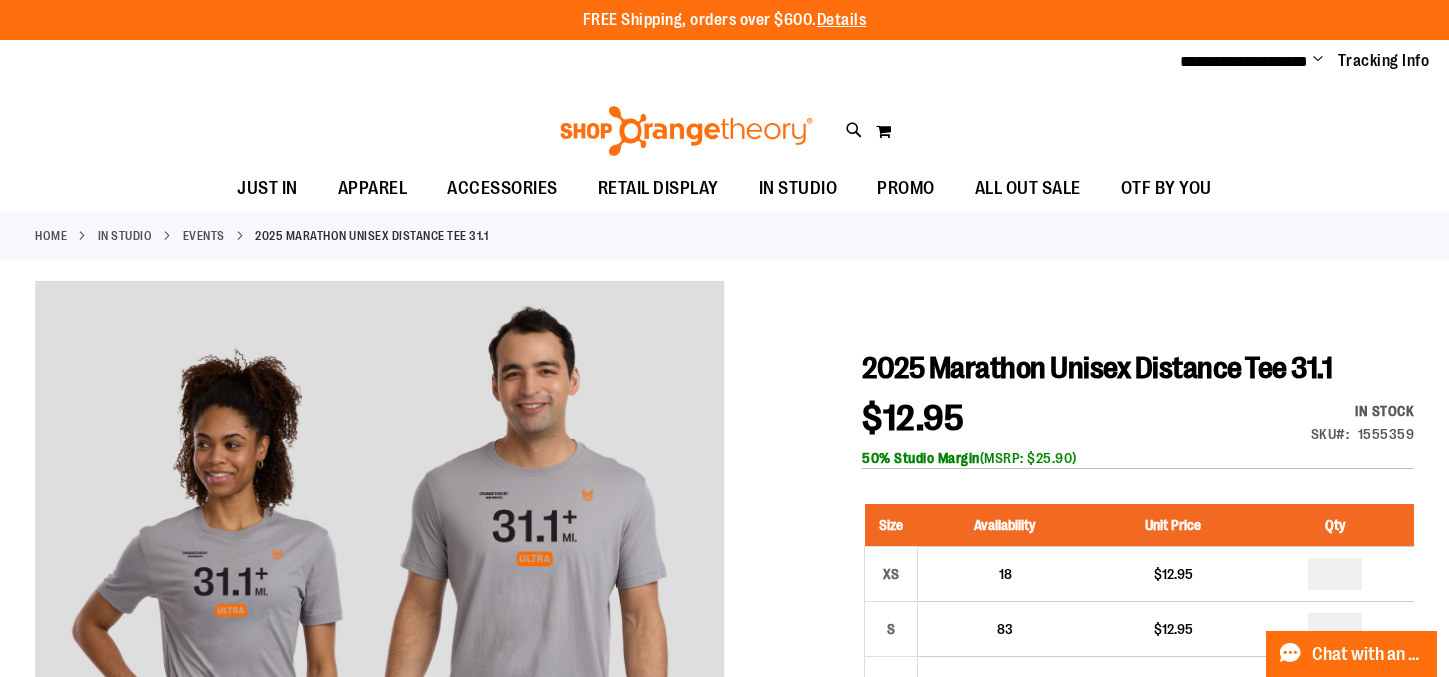 click on "Toggle Nav
Search
Popular Suggestions
Advanced Search" at bounding box center (724, 125) 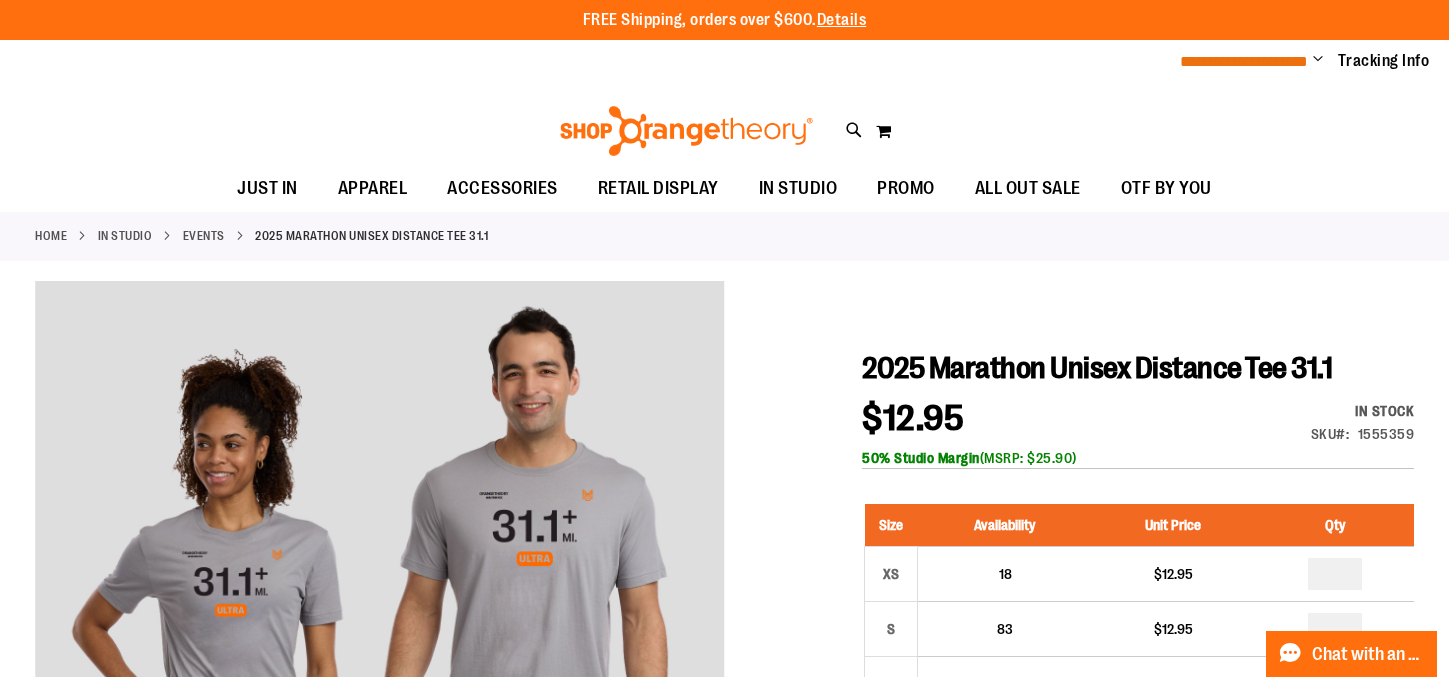 click on "**********" at bounding box center [1244, 61] 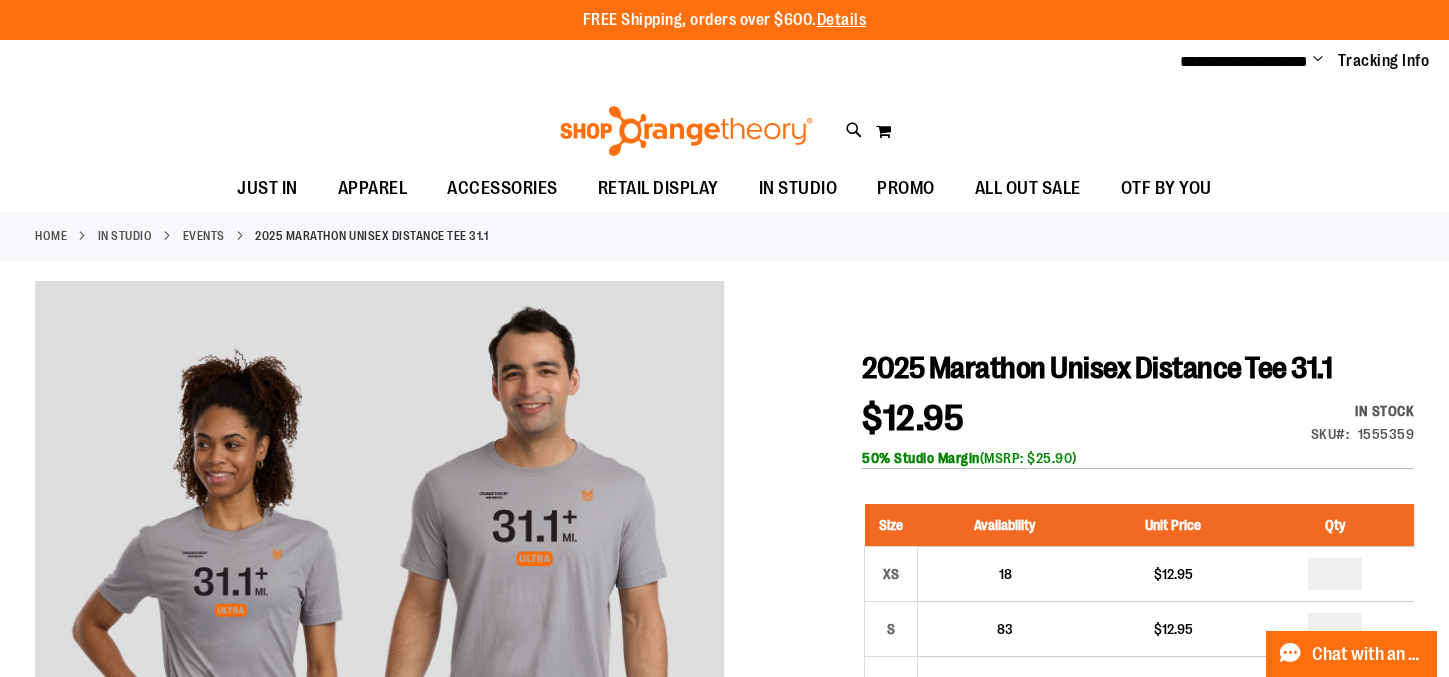 click on "**********" at bounding box center (724, 62) 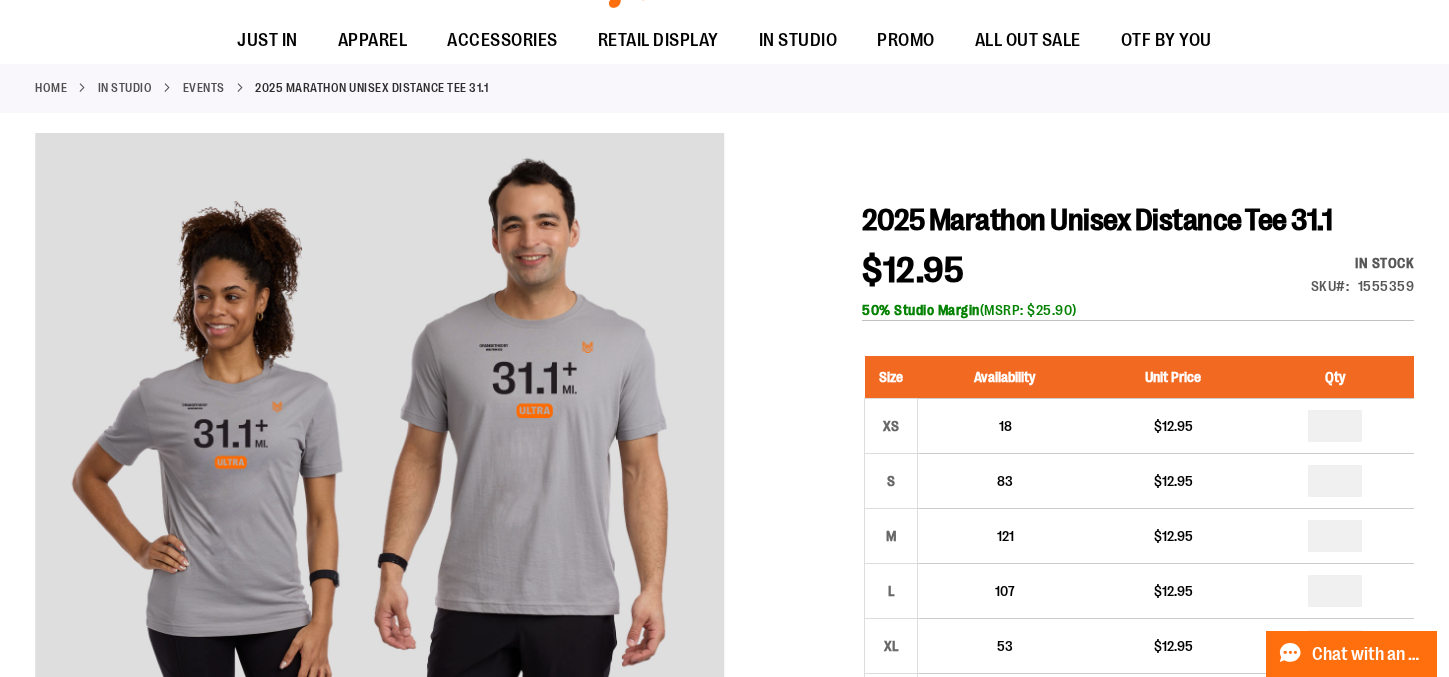 scroll, scrollTop: 0, scrollLeft: 0, axis: both 